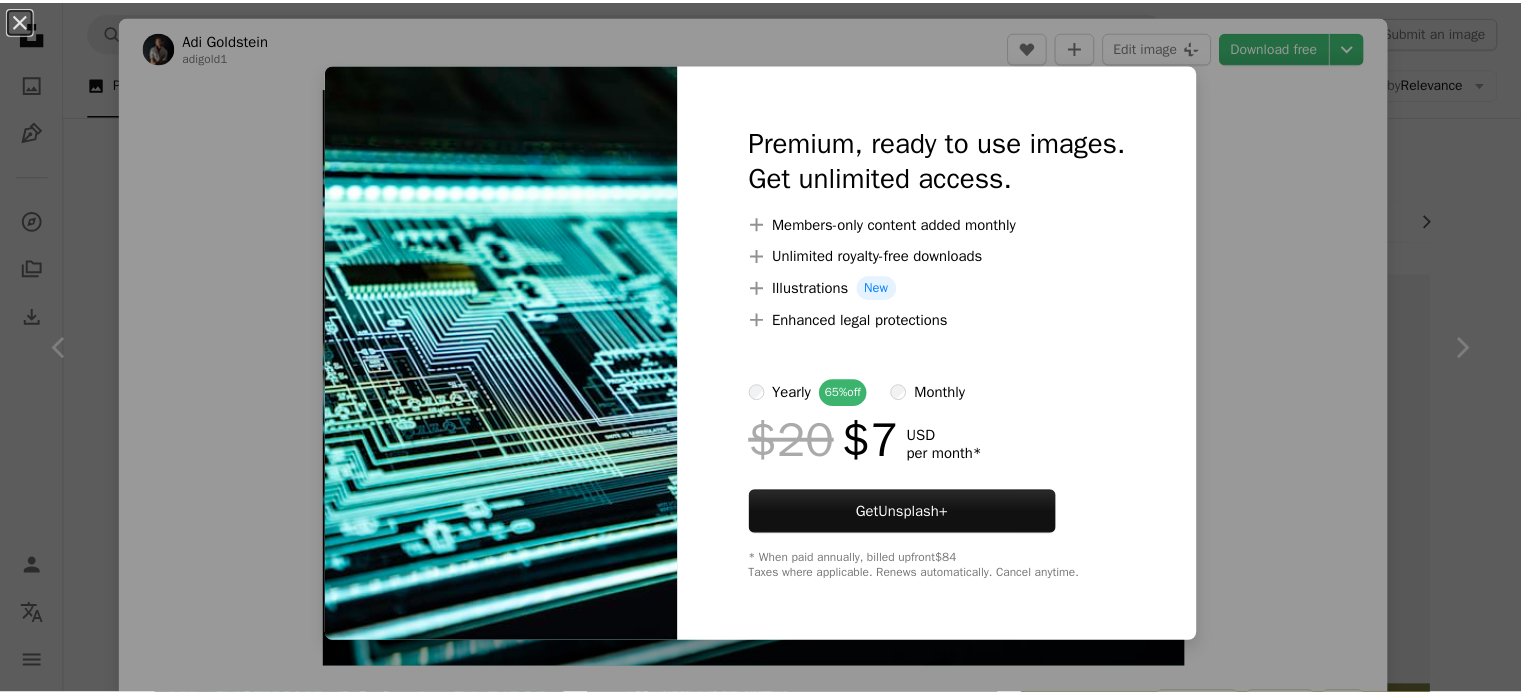 scroll, scrollTop: 0, scrollLeft: 0, axis: both 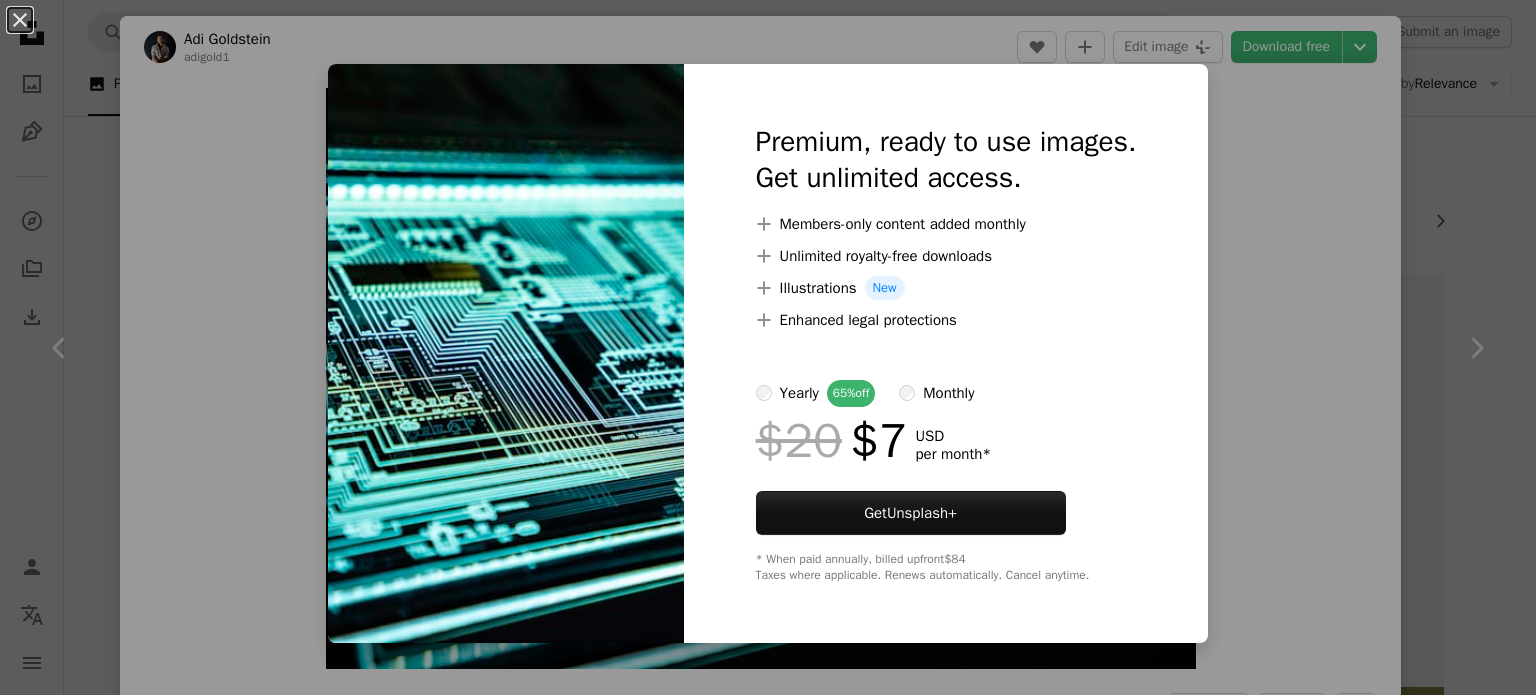 click on "An X shape Premium, ready to use images. Get unlimited access. A plus sign Members-only content added monthly A plus sign Unlimited royalty-free downloads A plus sign Illustrations  New A plus sign Enhanced legal protections yearly 65%  off monthly $20   $7 USD per month * Get  Unsplash+ * When paid annually, billed upfront  $84 Taxes where applicable. Renews automatically. Cancel anytime." at bounding box center (768, 347) 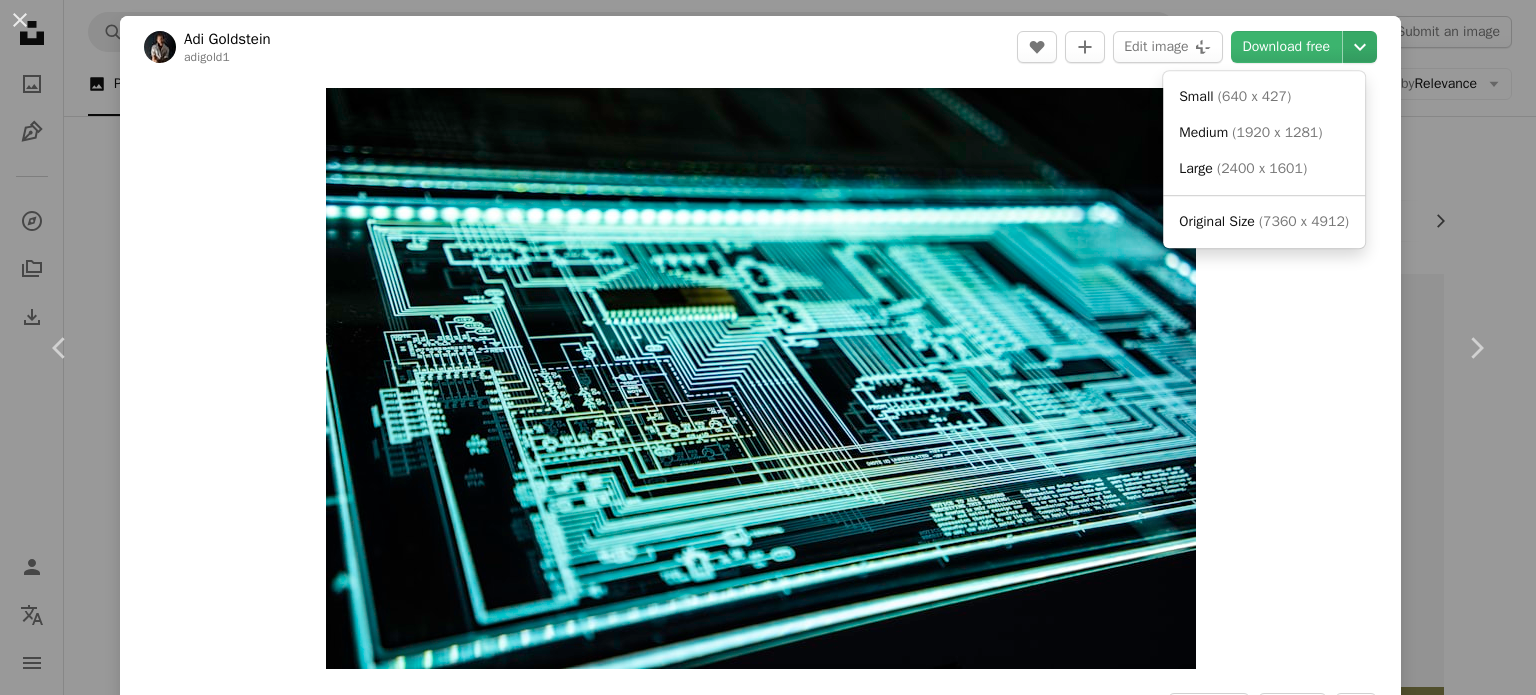 click on "Chevron down" 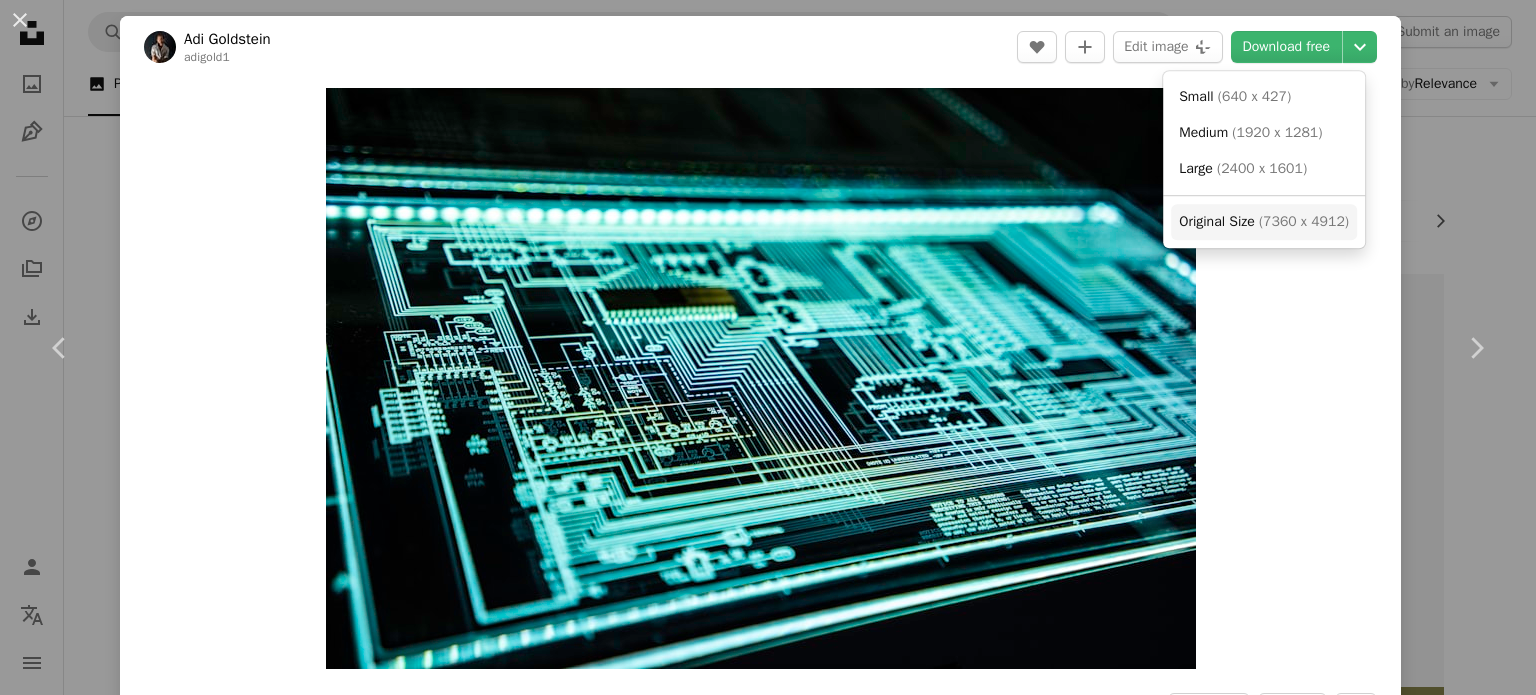 click on "Original Size" at bounding box center (1216, 221) 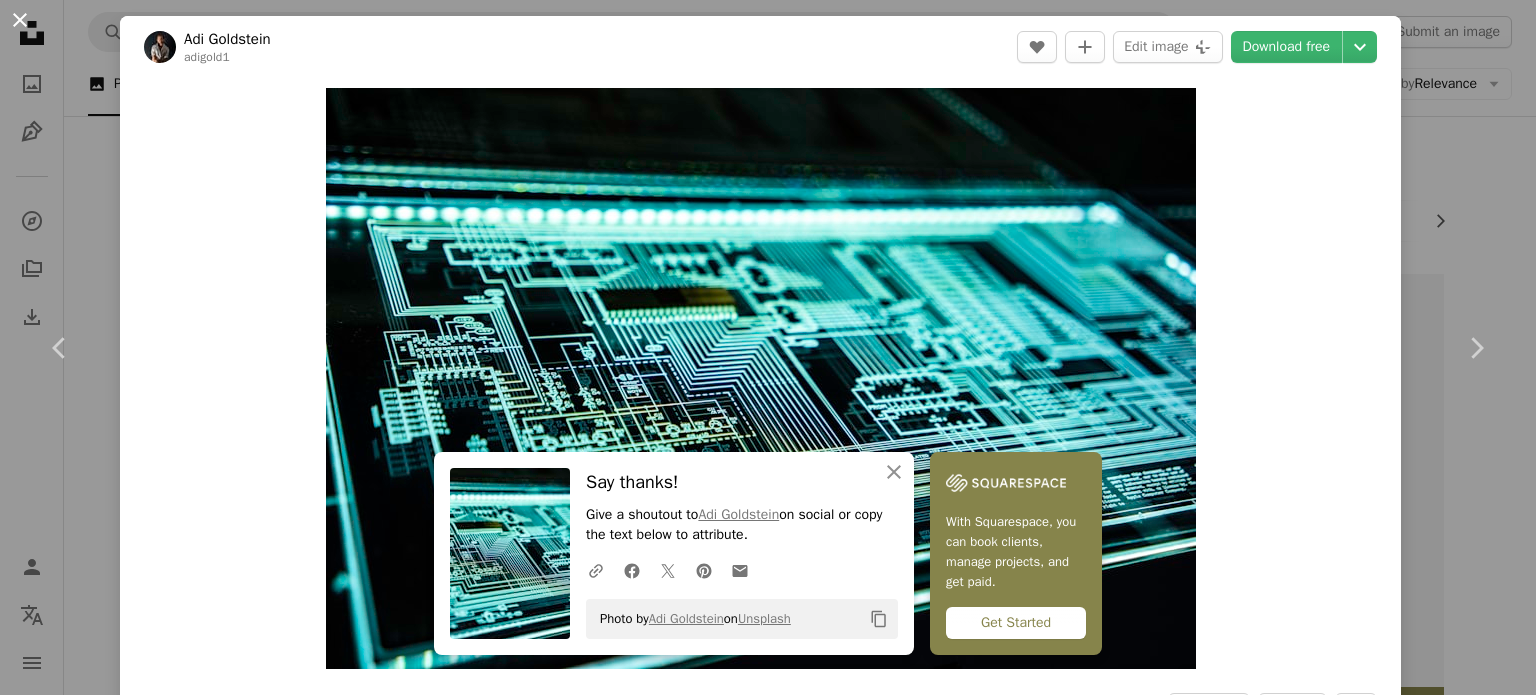 click on "An X shape" at bounding box center (20, 20) 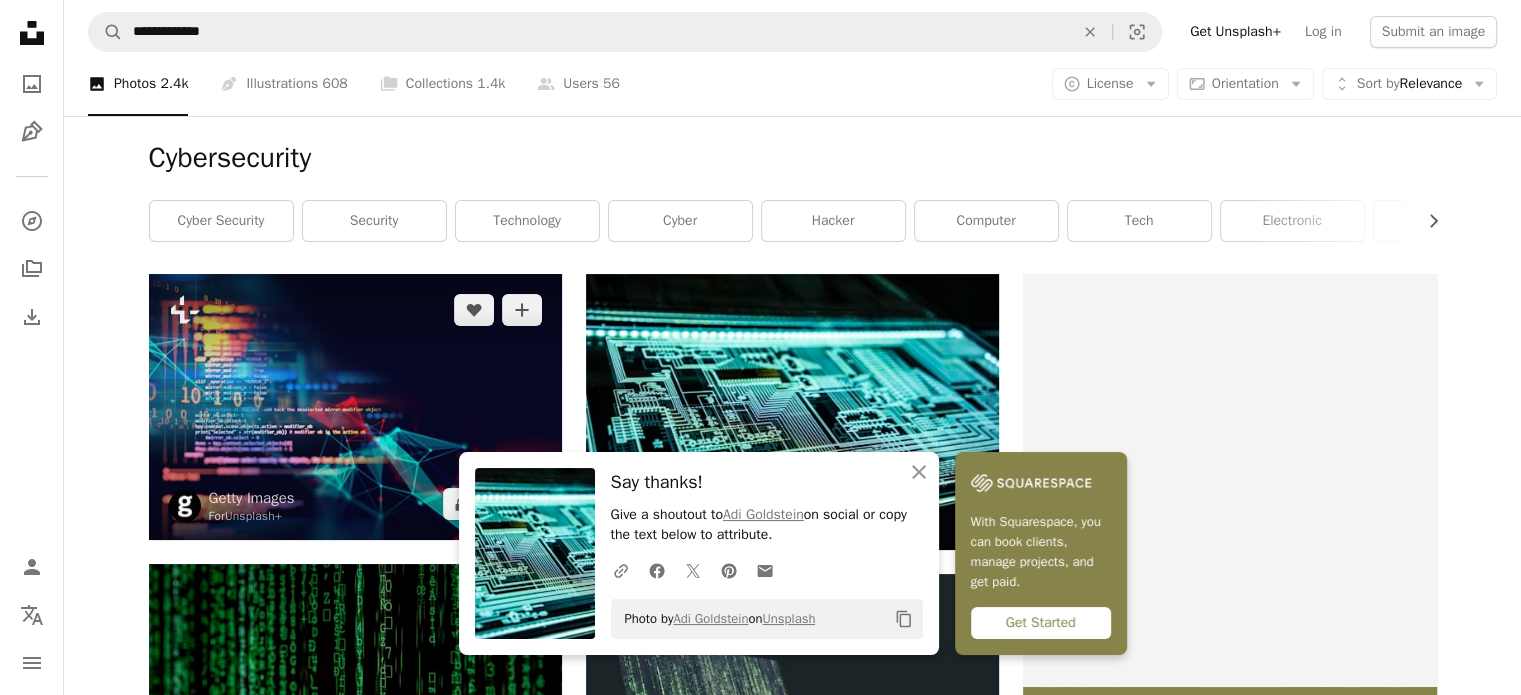 click at bounding box center (355, 407) 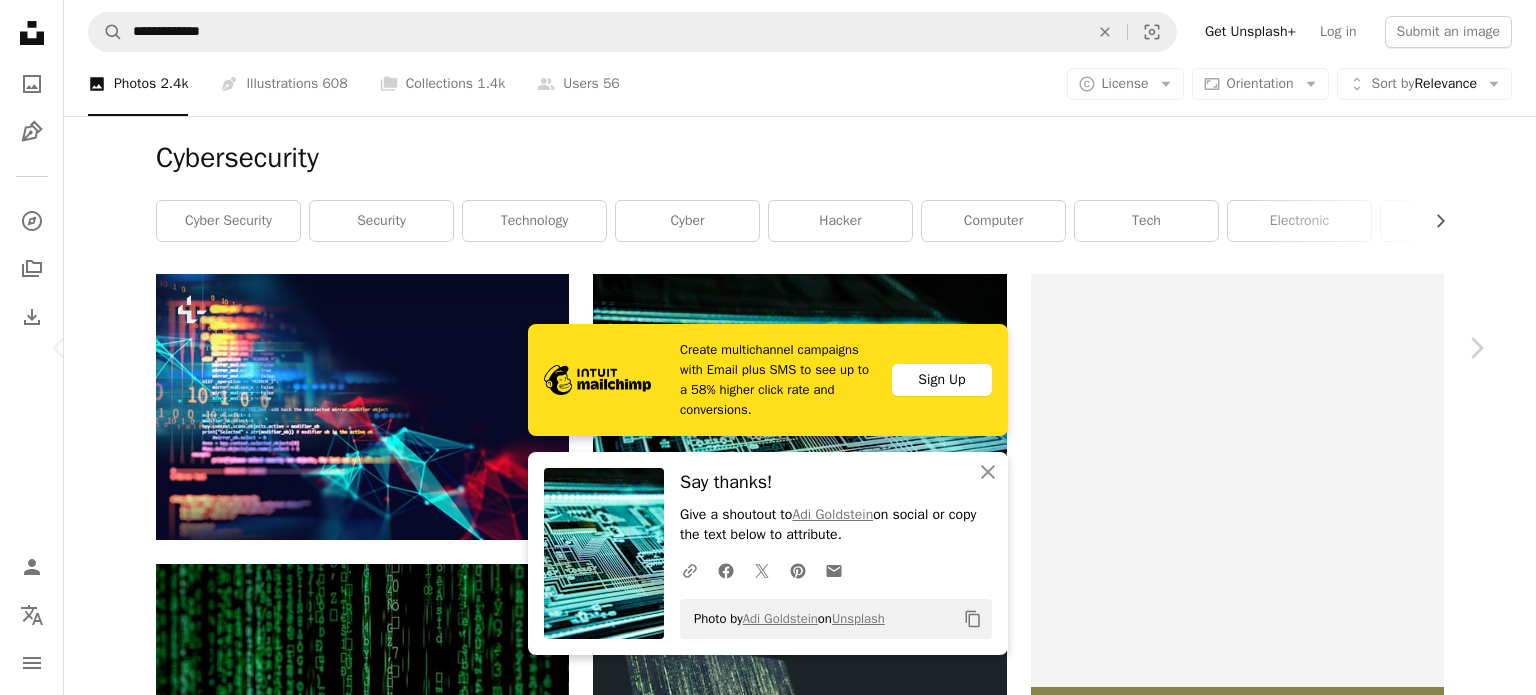 click on "An X shape" at bounding box center [20, 20] 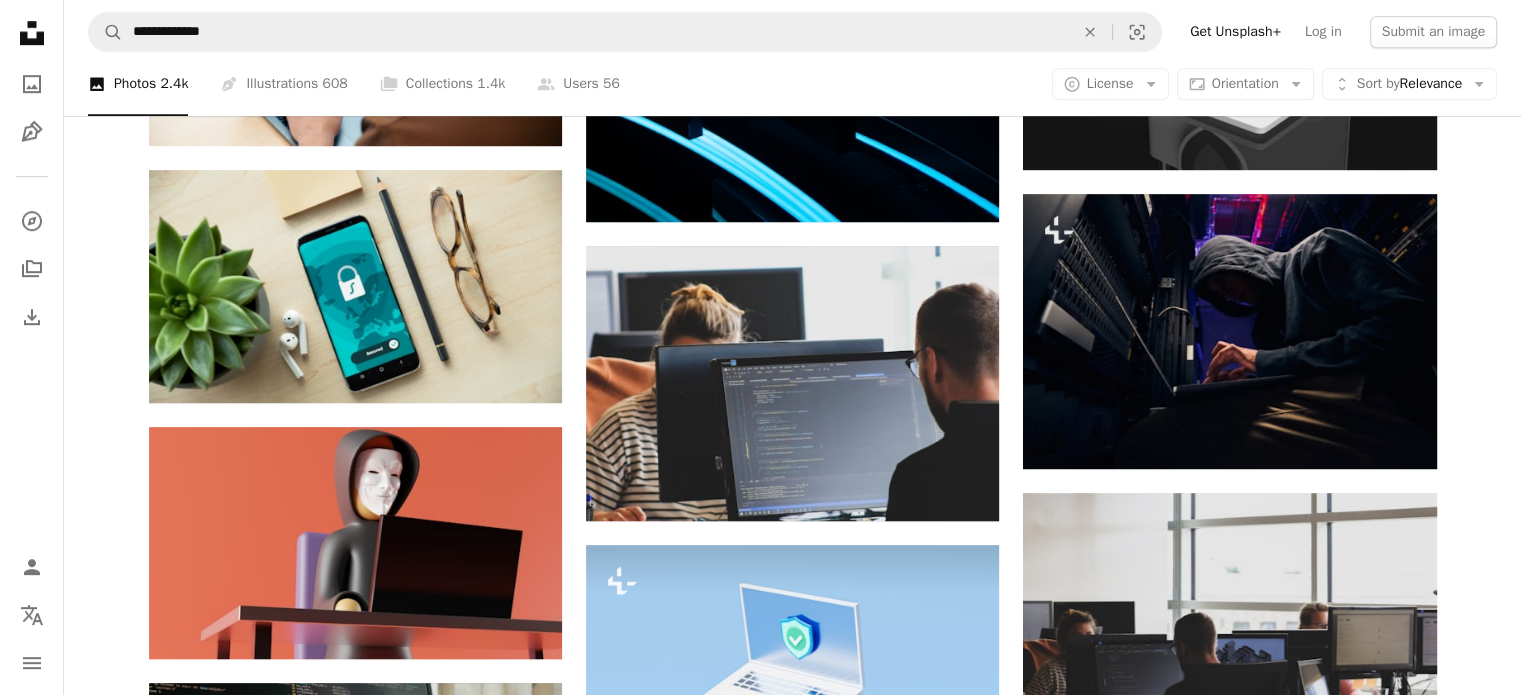 scroll, scrollTop: 1278, scrollLeft: 0, axis: vertical 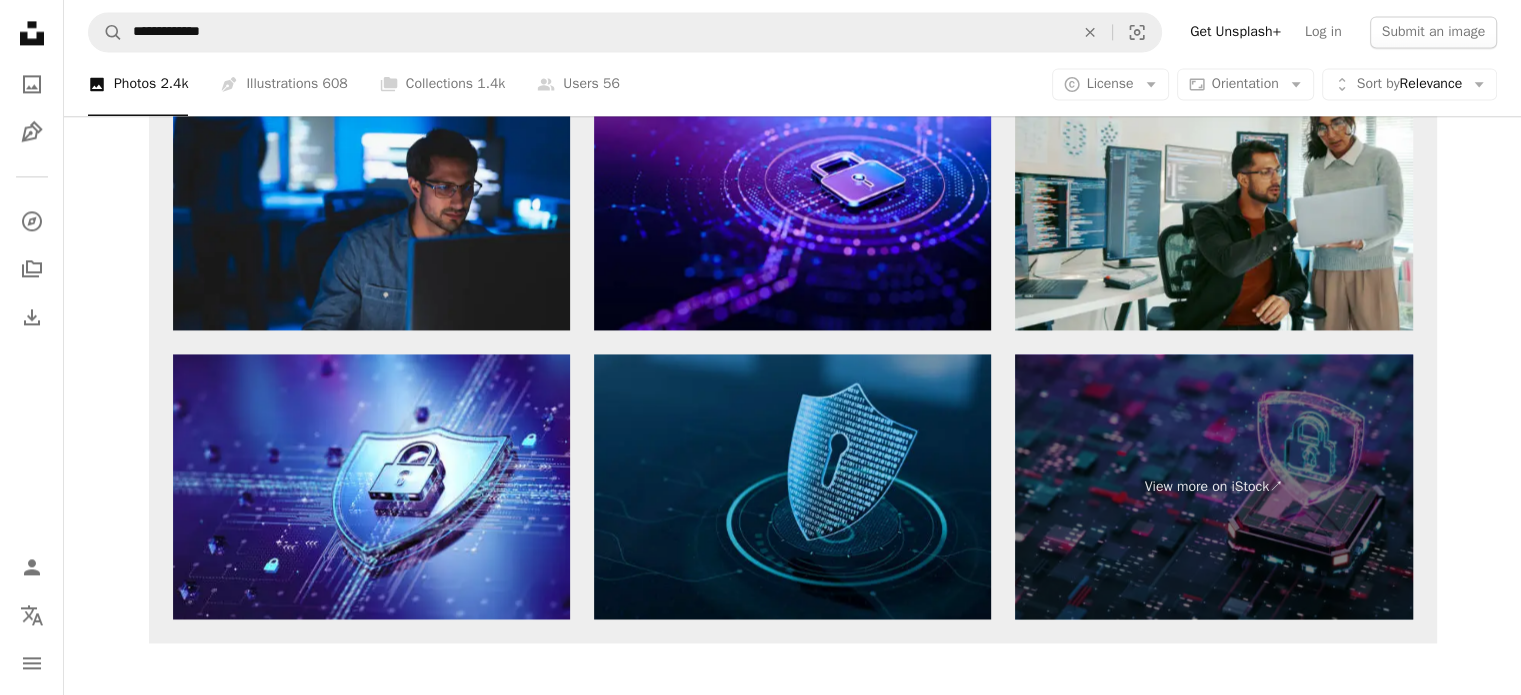 click at bounding box center [792, 486] 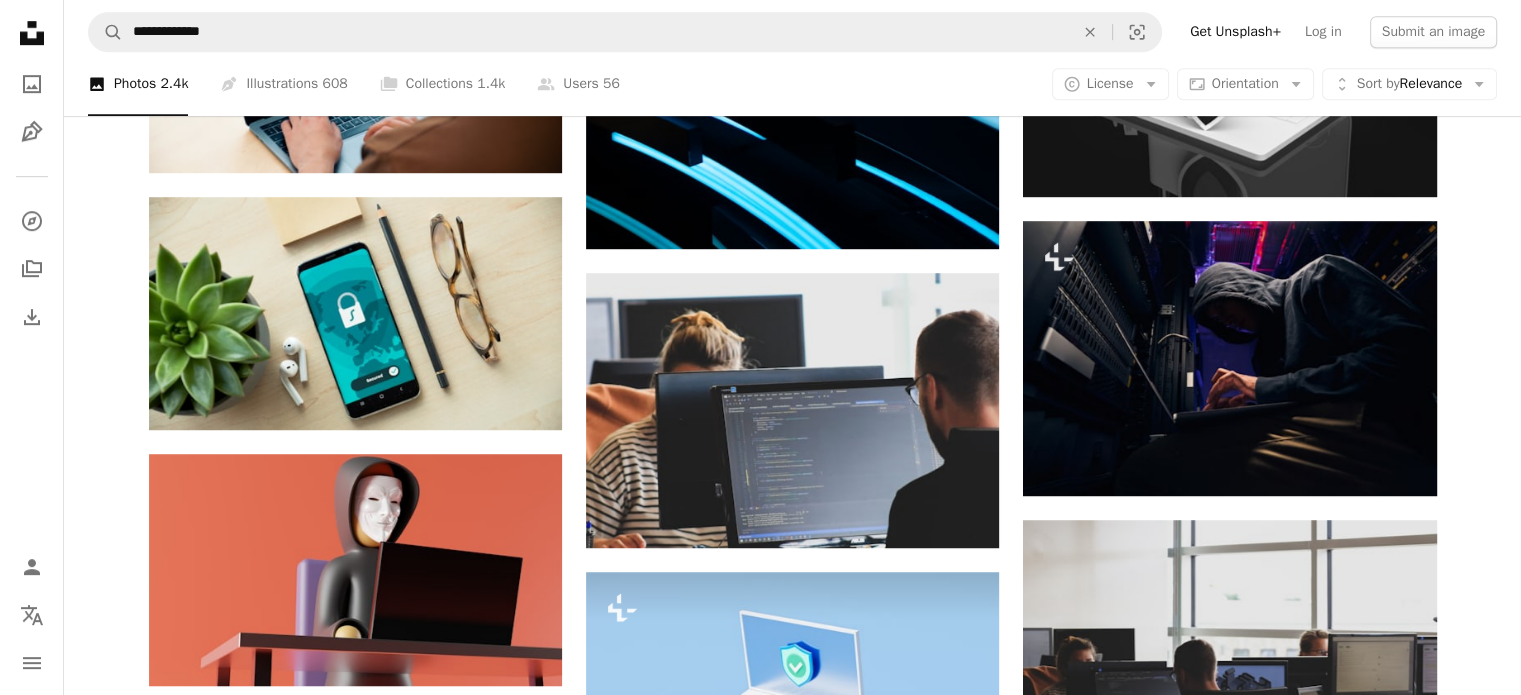 scroll, scrollTop: 1280, scrollLeft: 0, axis: vertical 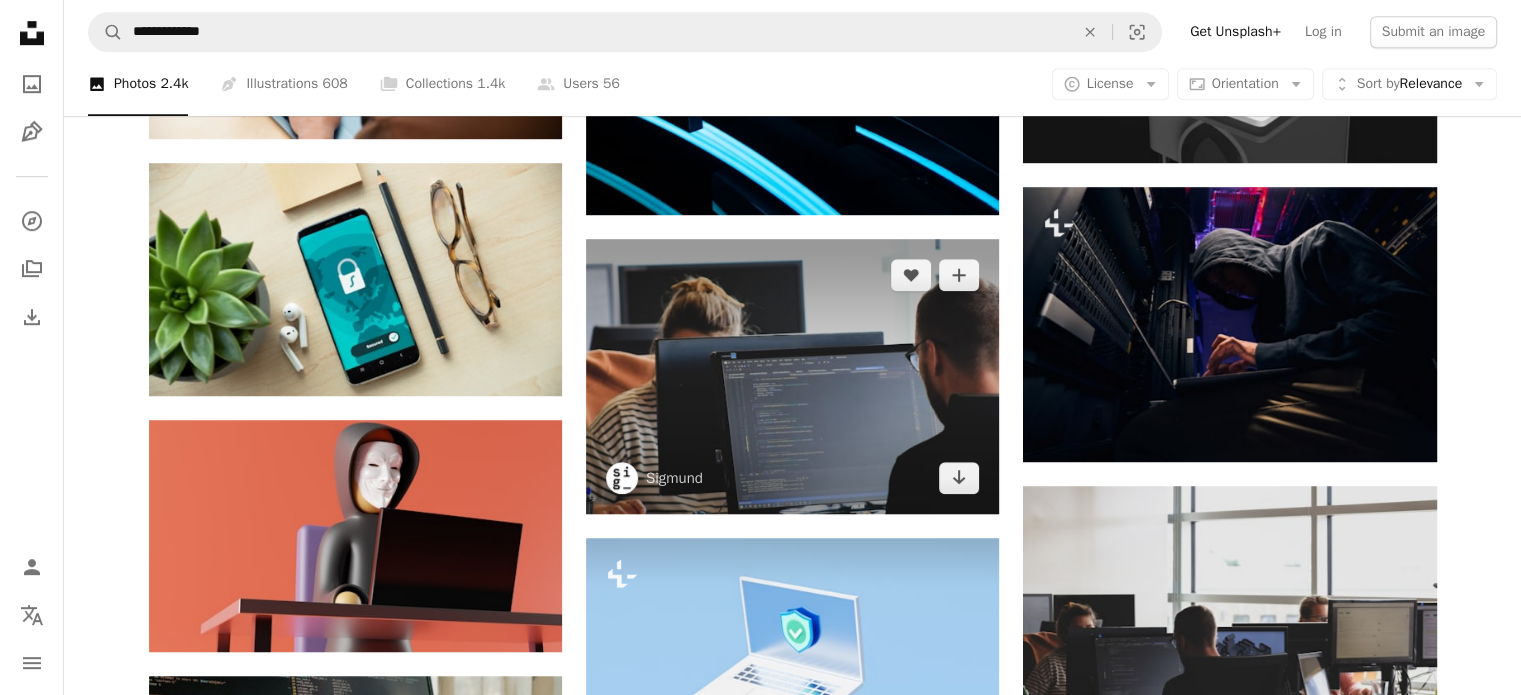 click at bounding box center (792, 376) 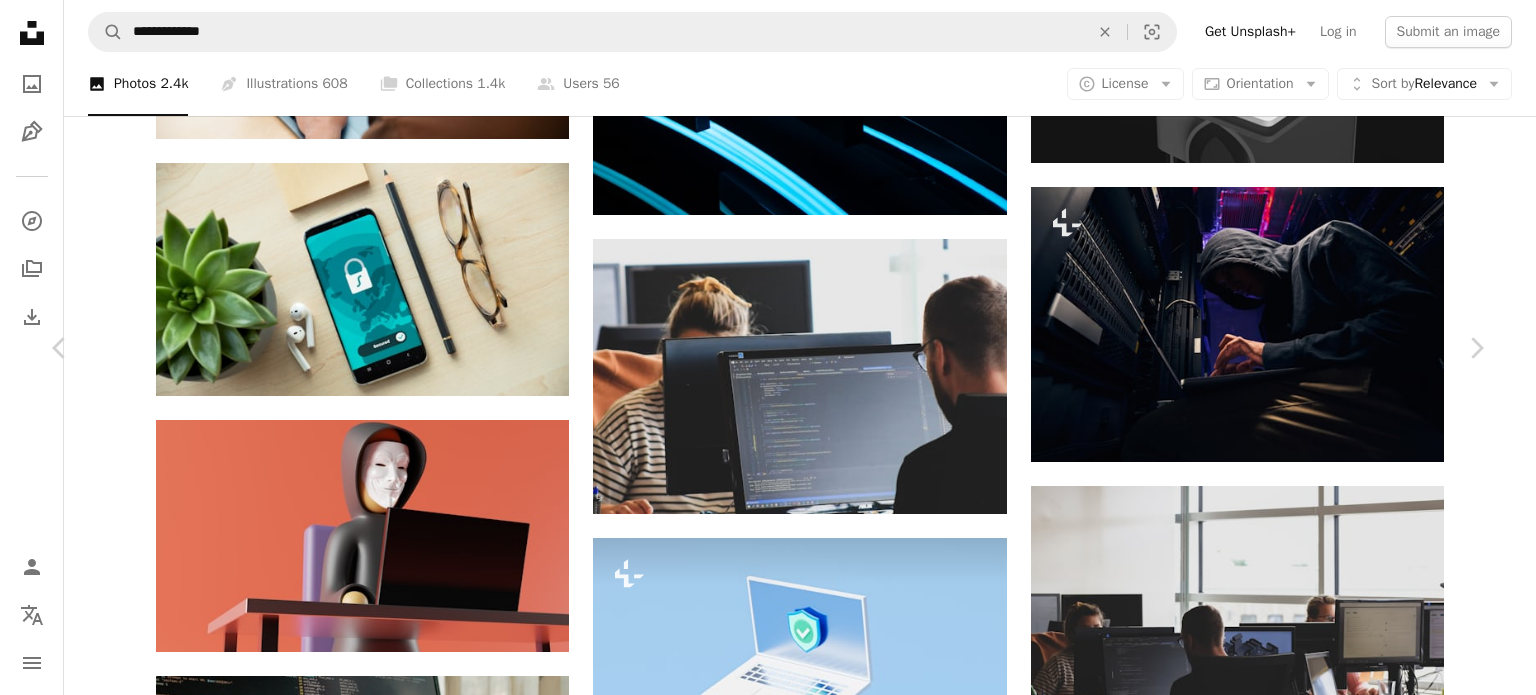 click on "Download free" at bounding box center (1287, 5136) 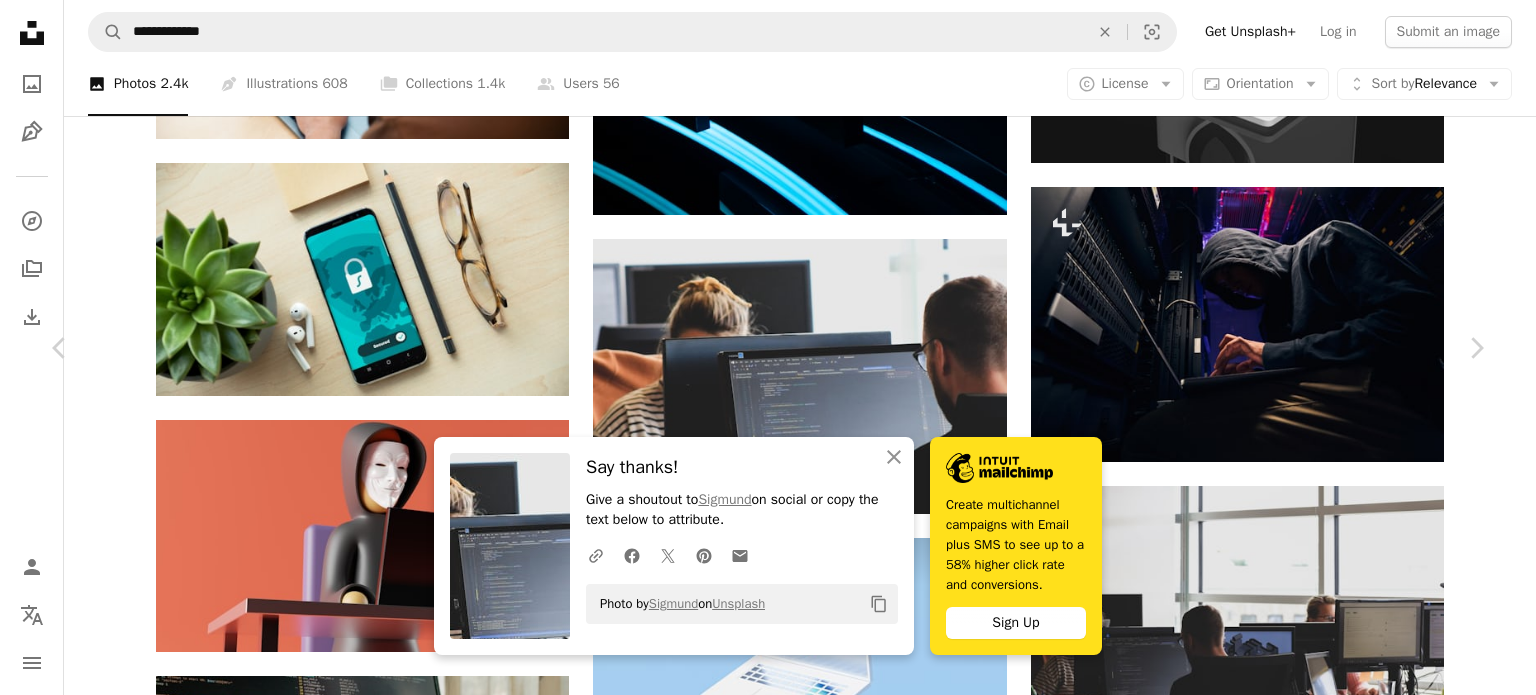 click on "An X shape" at bounding box center (20, 20) 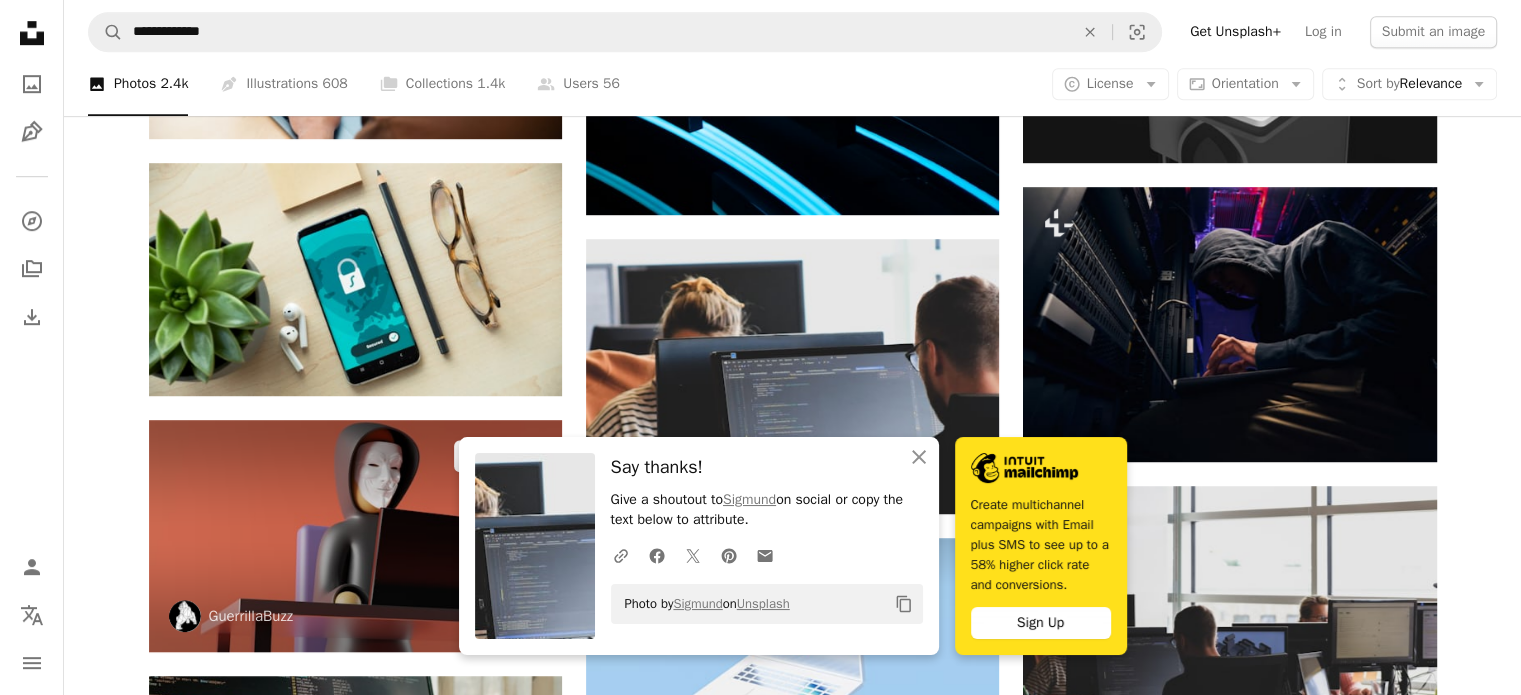 click at bounding box center (355, 536) 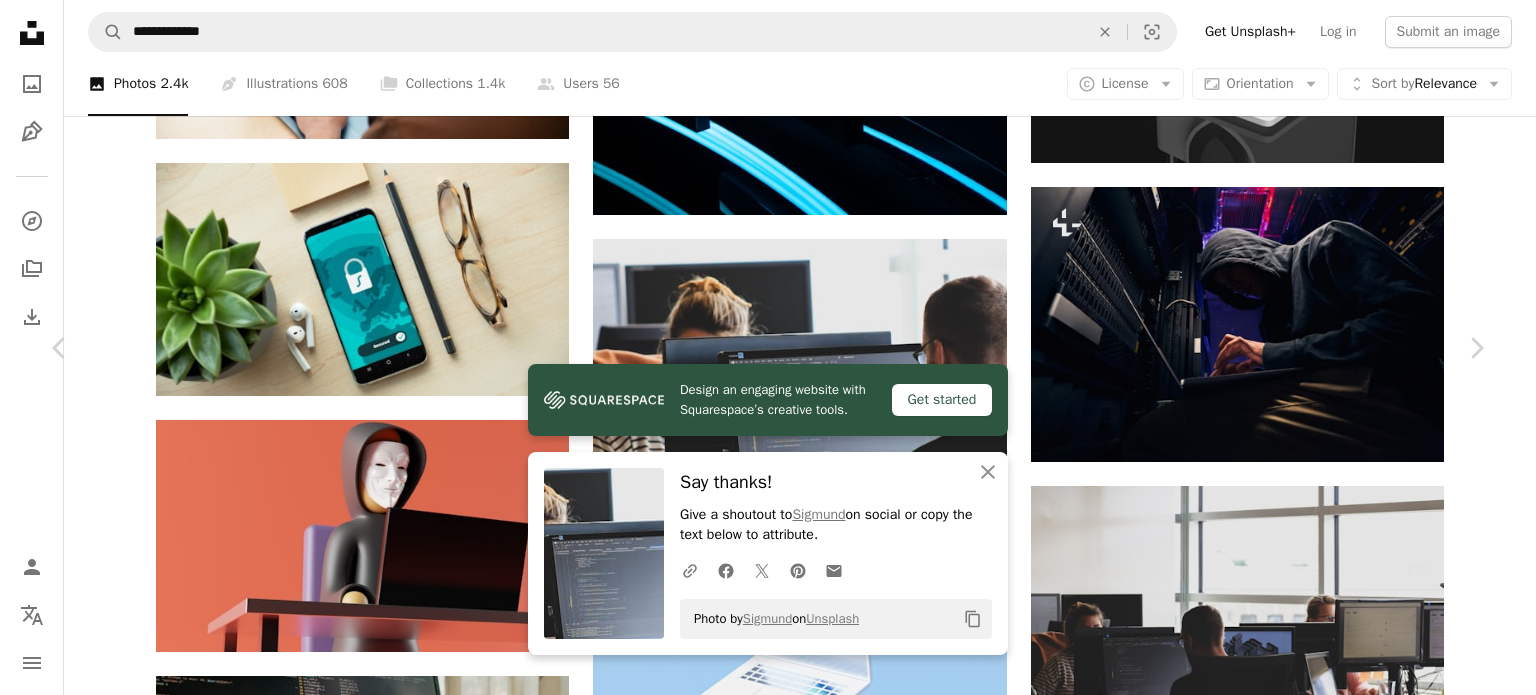 click on "Download free" at bounding box center (1287, 5136) 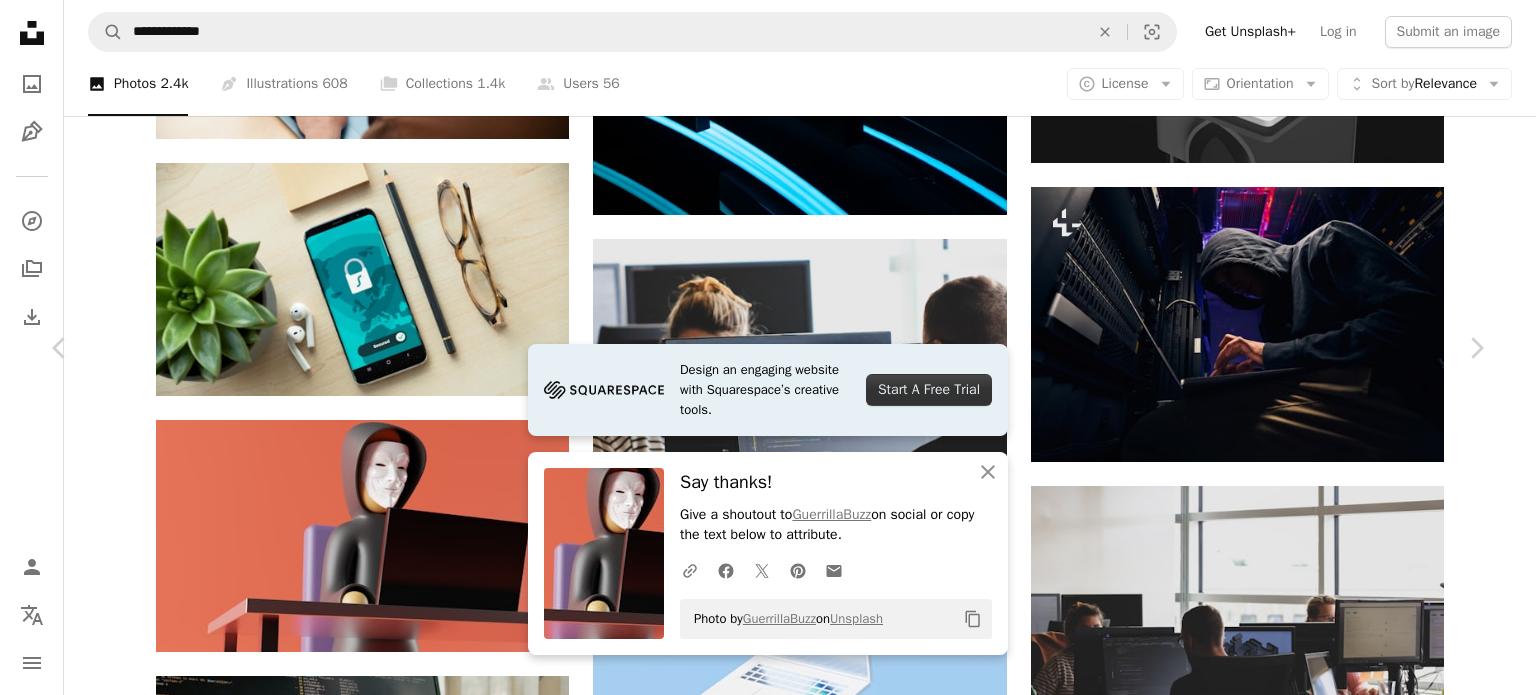 click on "An X shape" at bounding box center [20, 20] 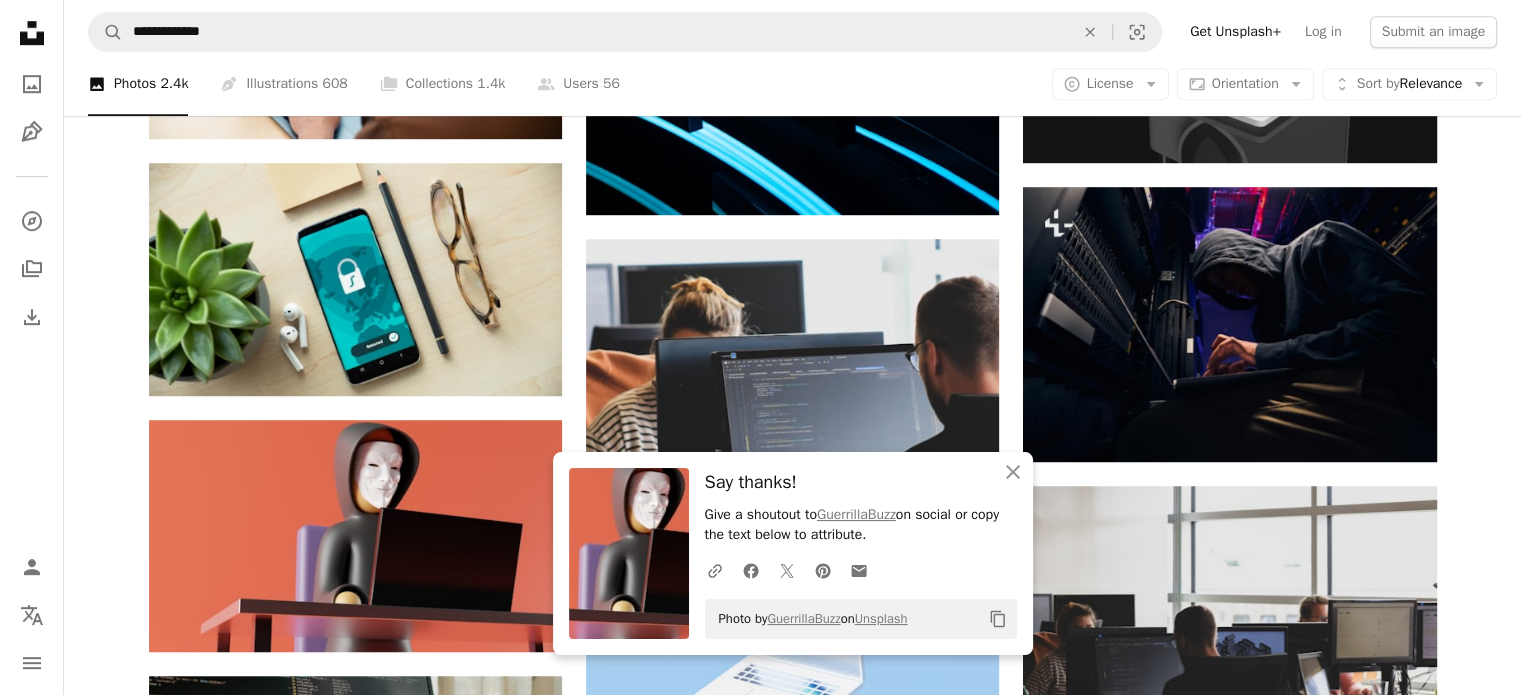 click on "Unsplash logo Unsplash Home" 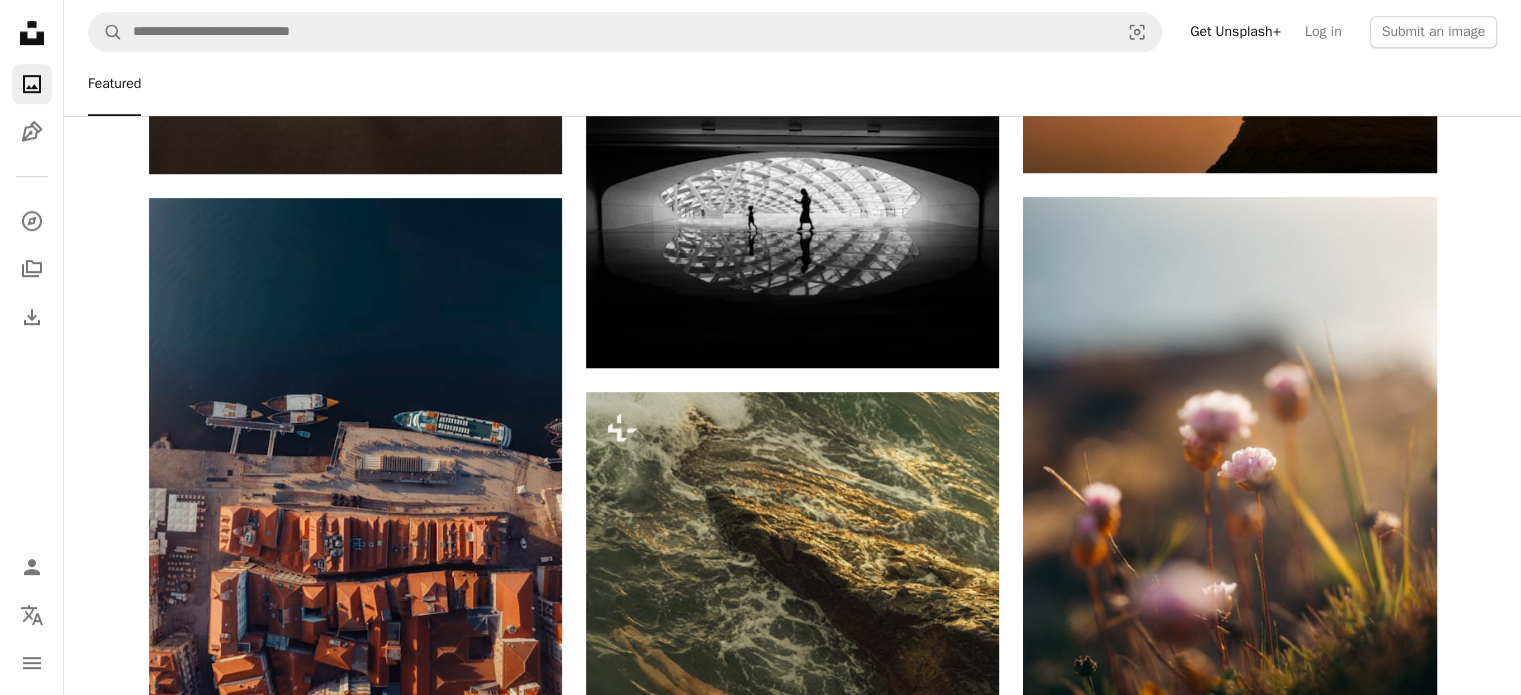 scroll, scrollTop: 0, scrollLeft: 0, axis: both 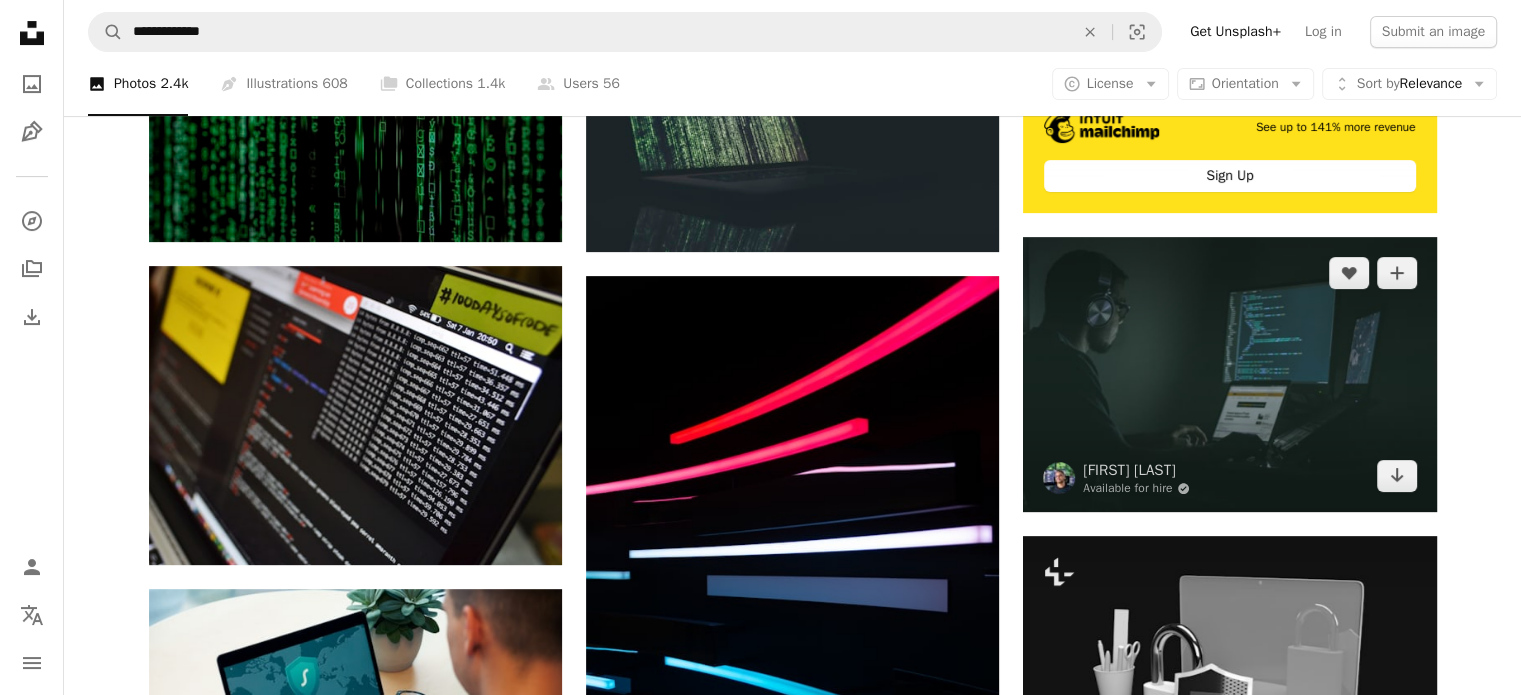 click at bounding box center (1229, 374) 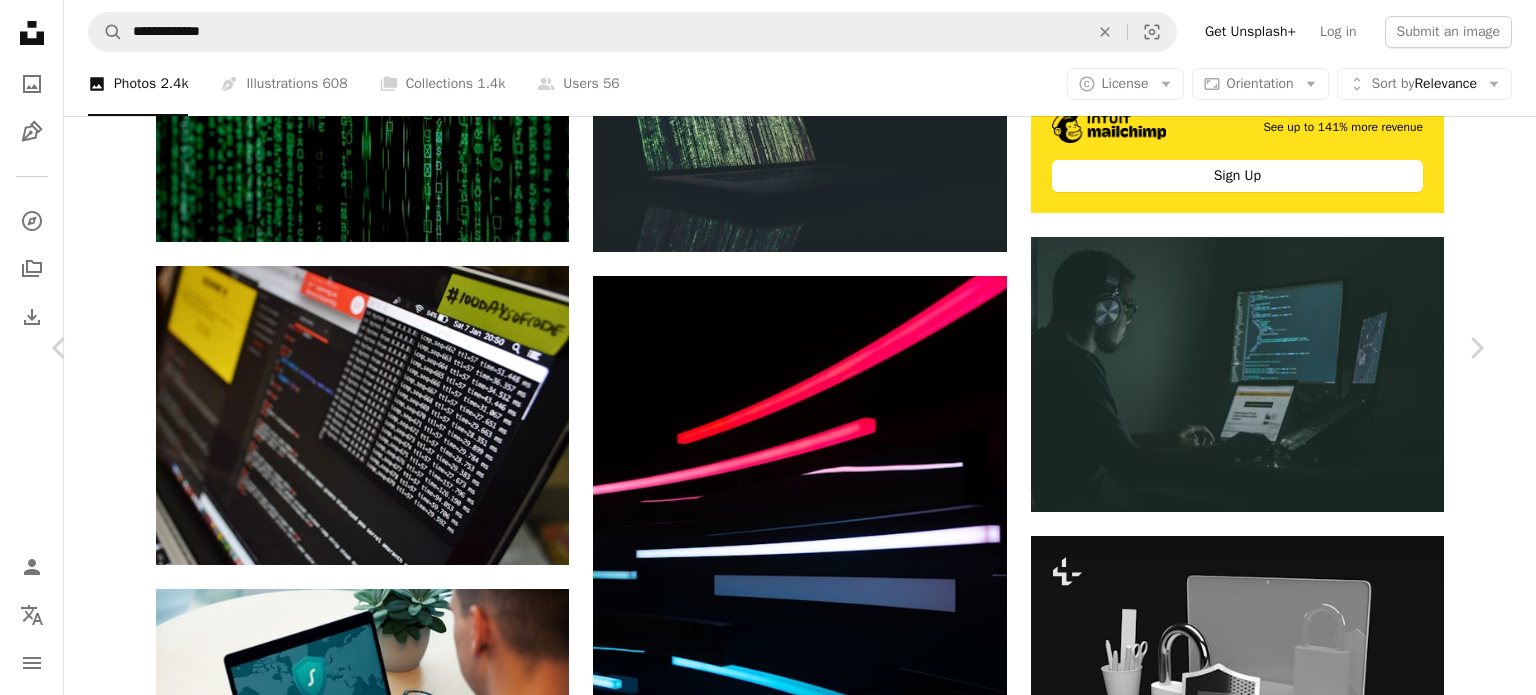 click on "An X shape" at bounding box center (20, 20) 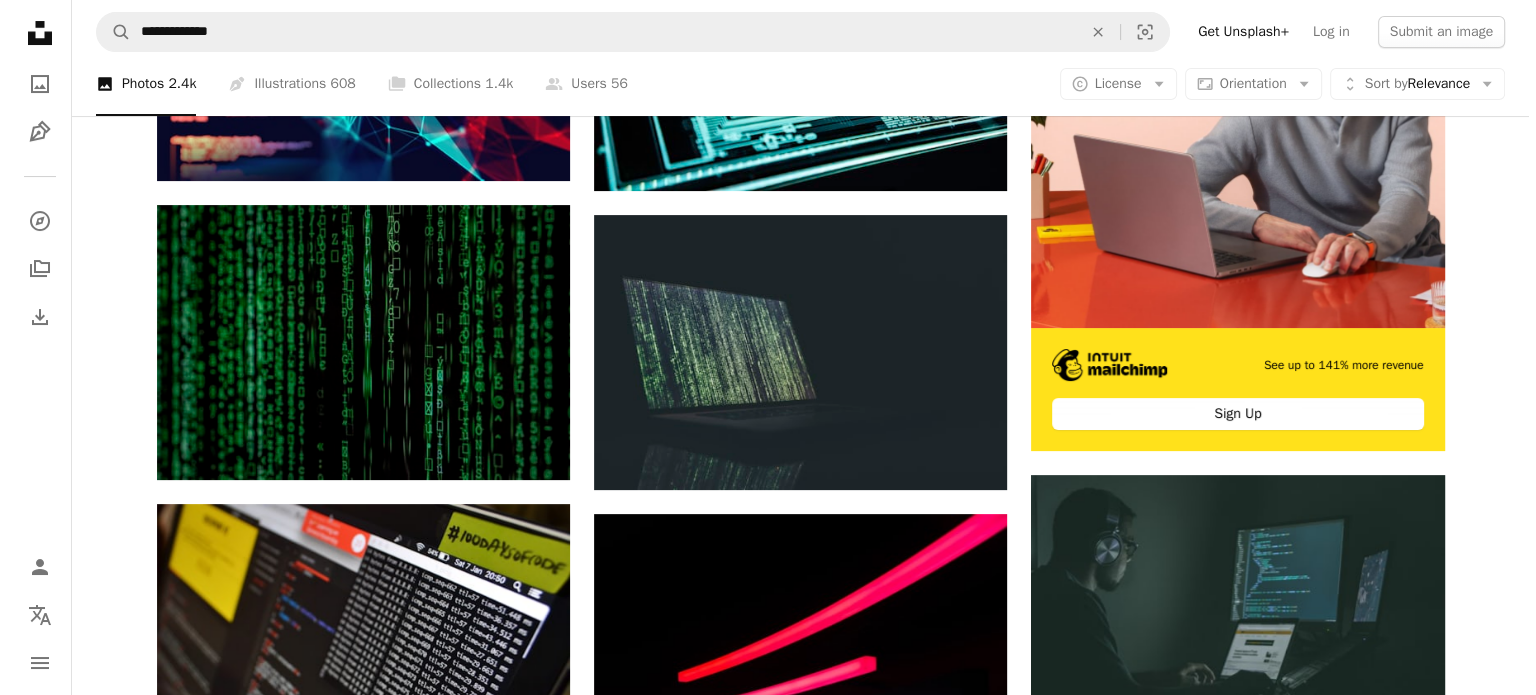 scroll, scrollTop: 344, scrollLeft: 0, axis: vertical 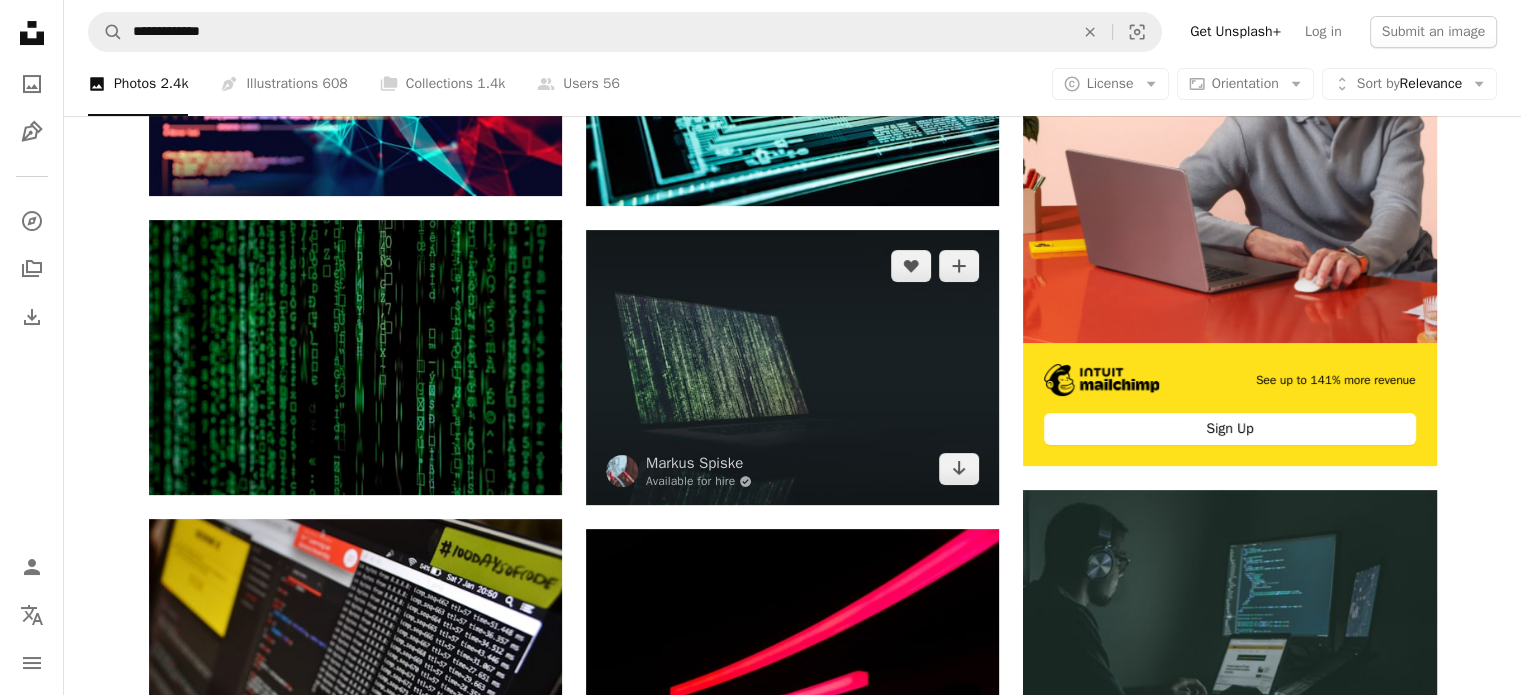 click at bounding box center [792, 367] 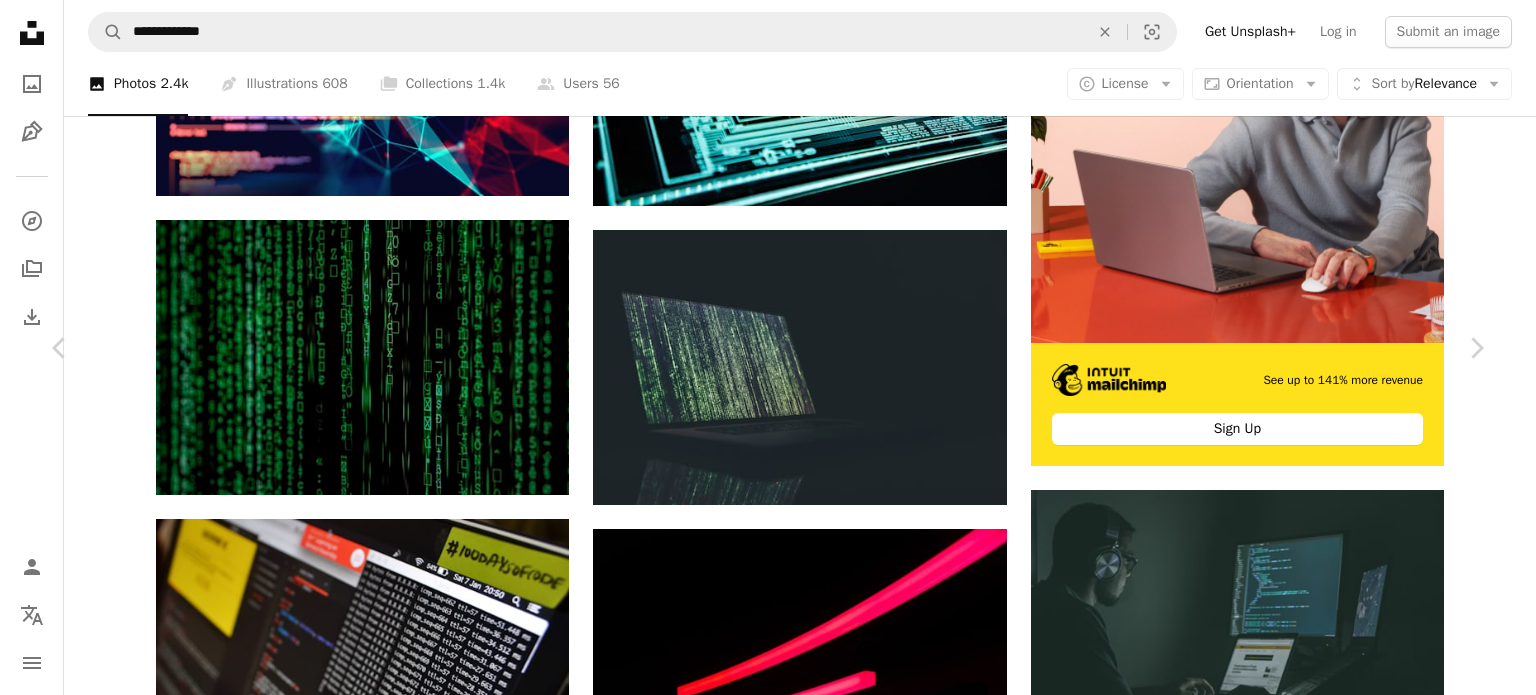 click on "Download free" at bounding box center (1287, 6071) 